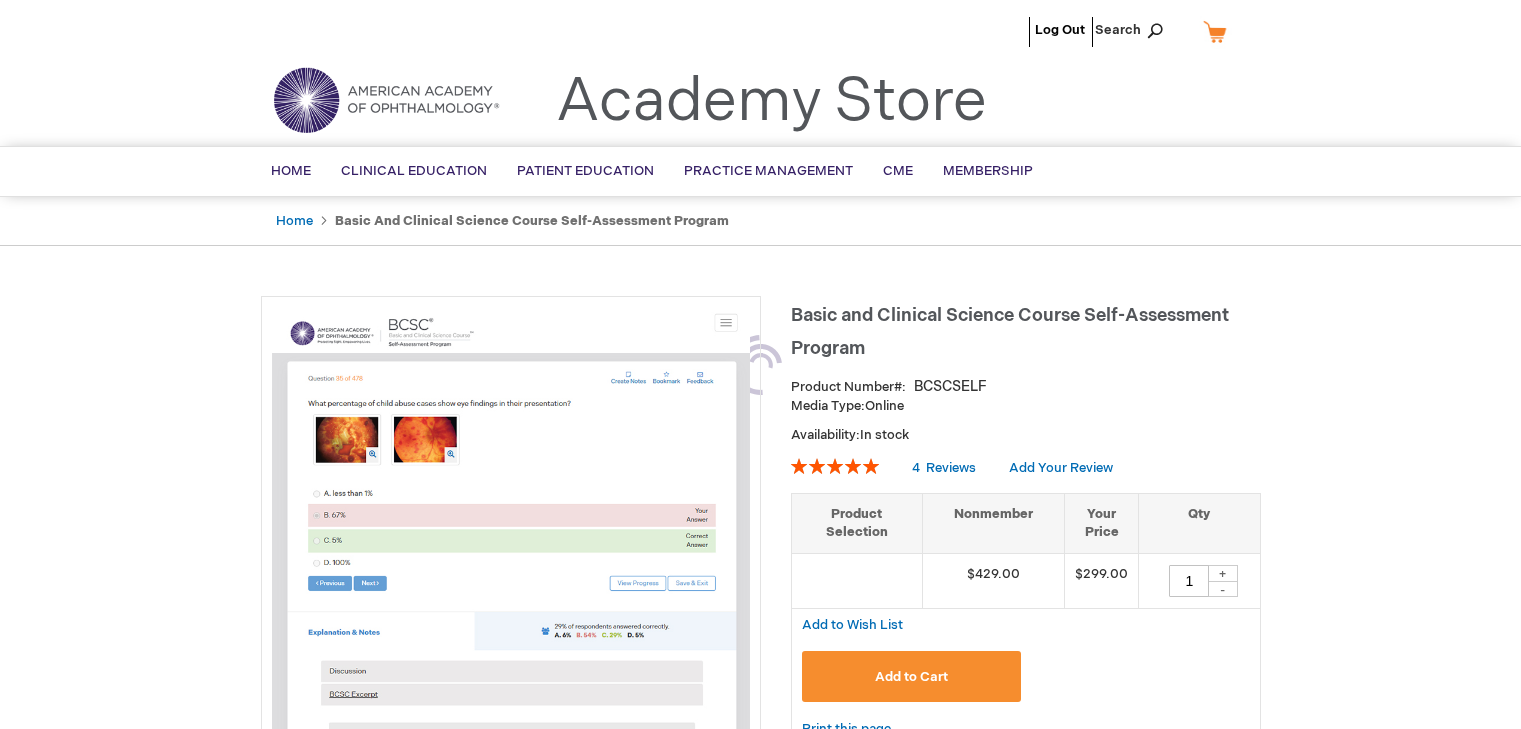 type on "1" 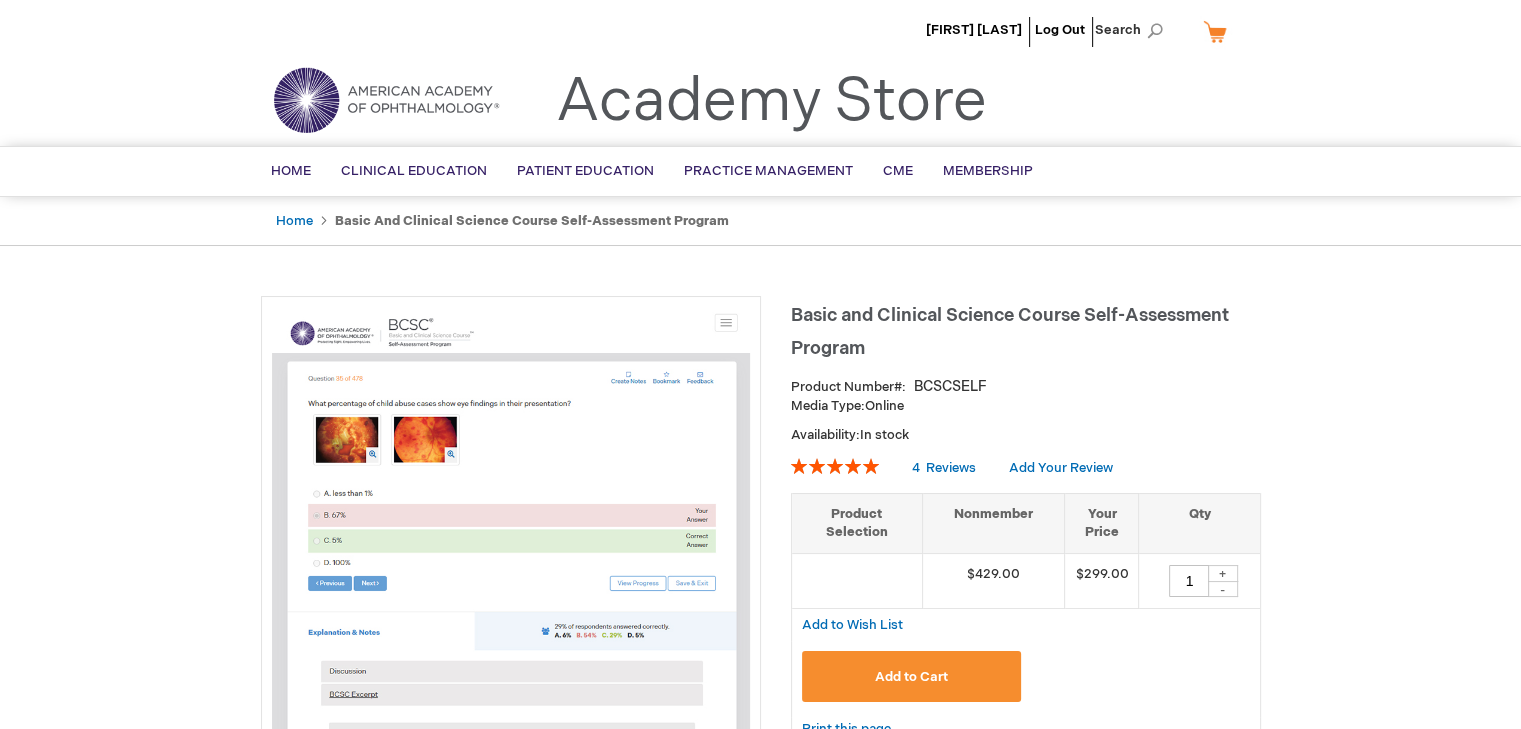 scroll, scrollTop: 11, scrollLeft: 0, axis: vertical 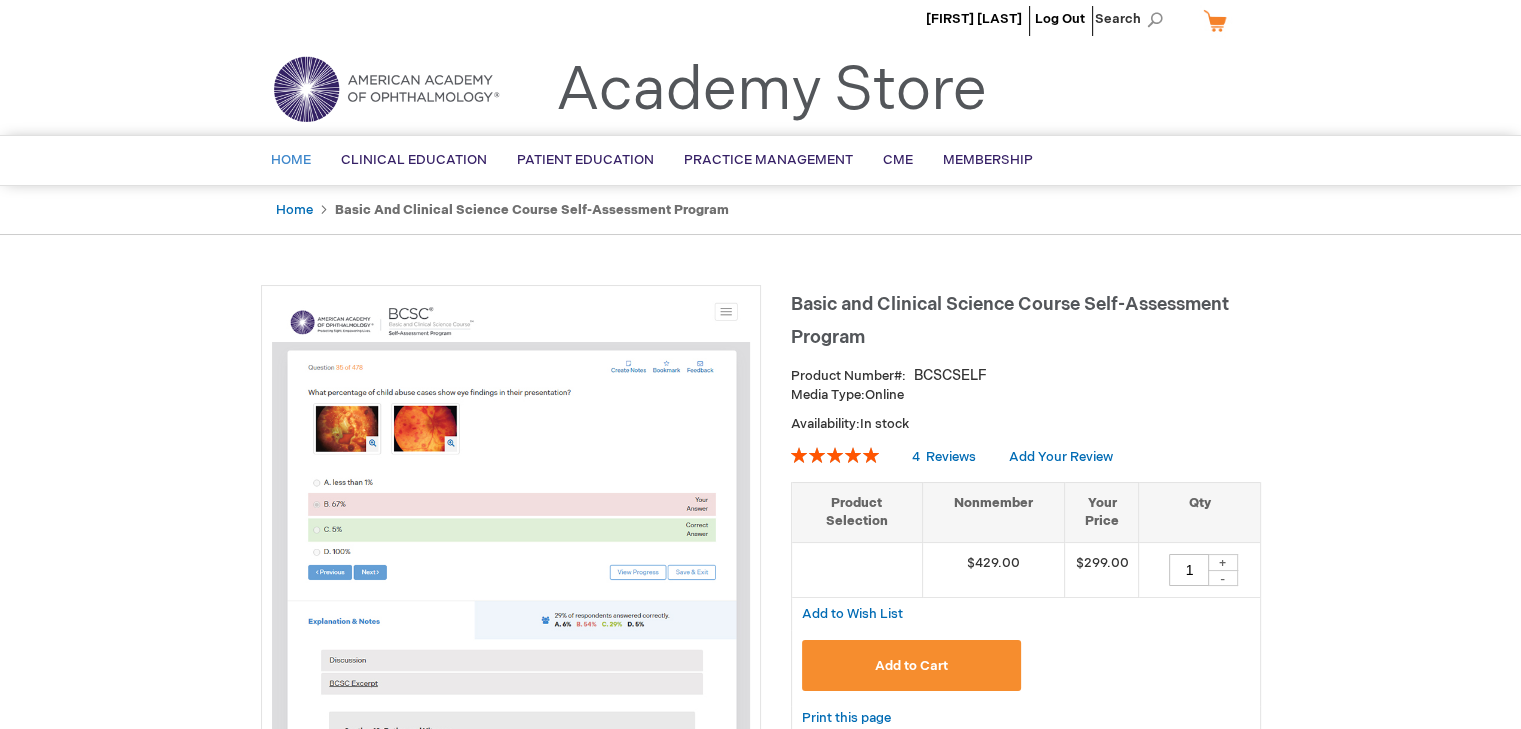click on "Home" at bounding box center [291, 160] 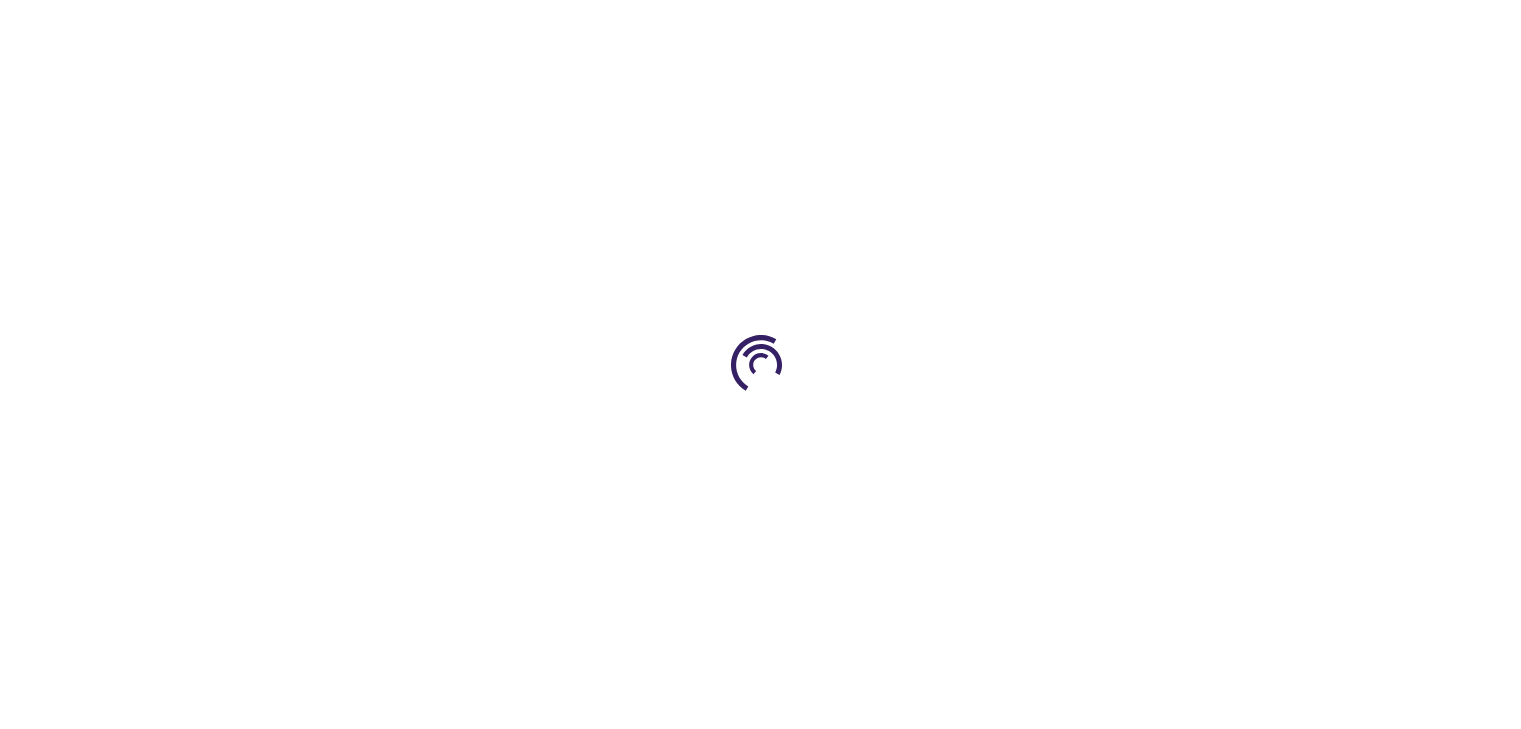 scroll, scrollTop: 0, scrollLeft: 0, axis: both 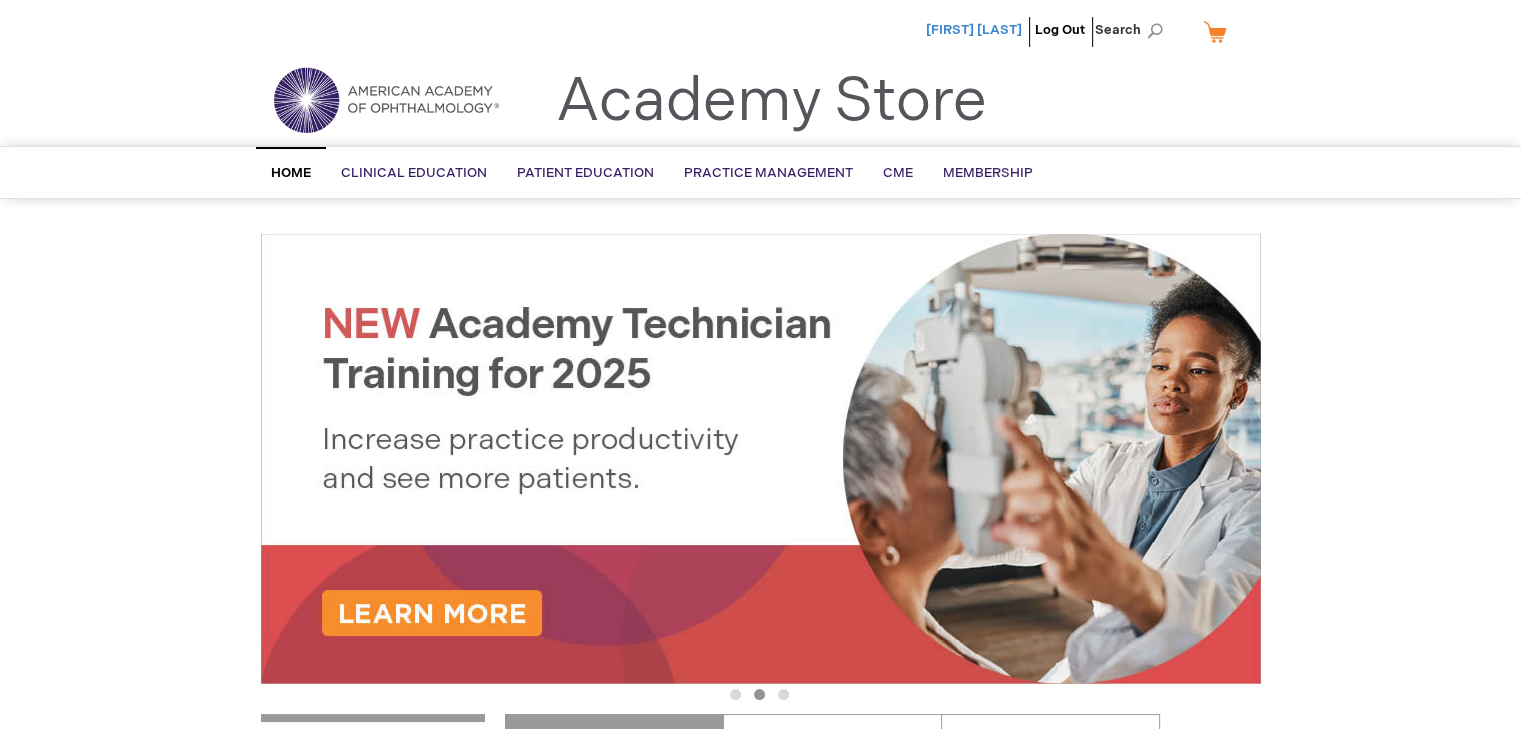 click on "[FIRST] [LAST]" at bounding box center (974, 30) 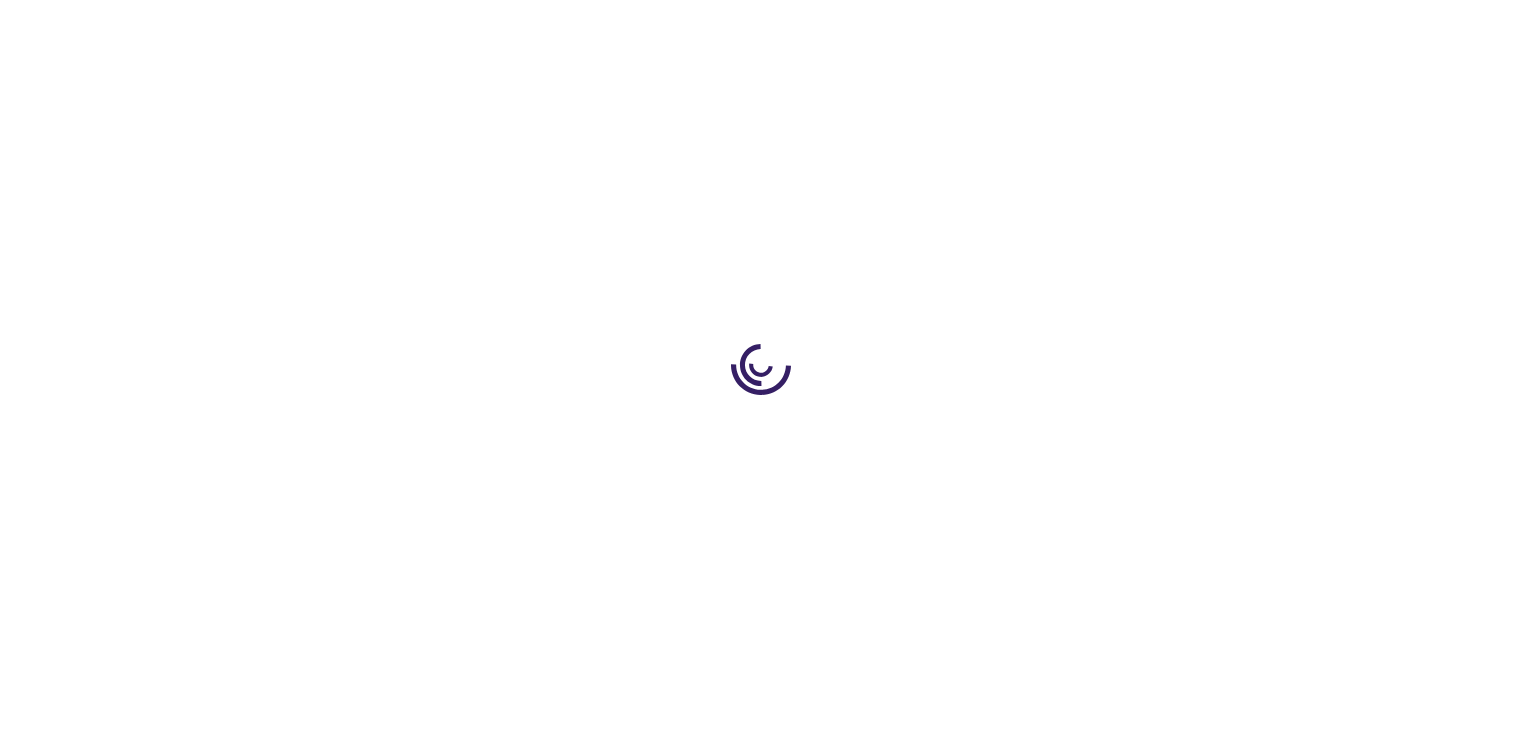 scroll, scrollTop: 0, scrollLeft: 0, axis: both 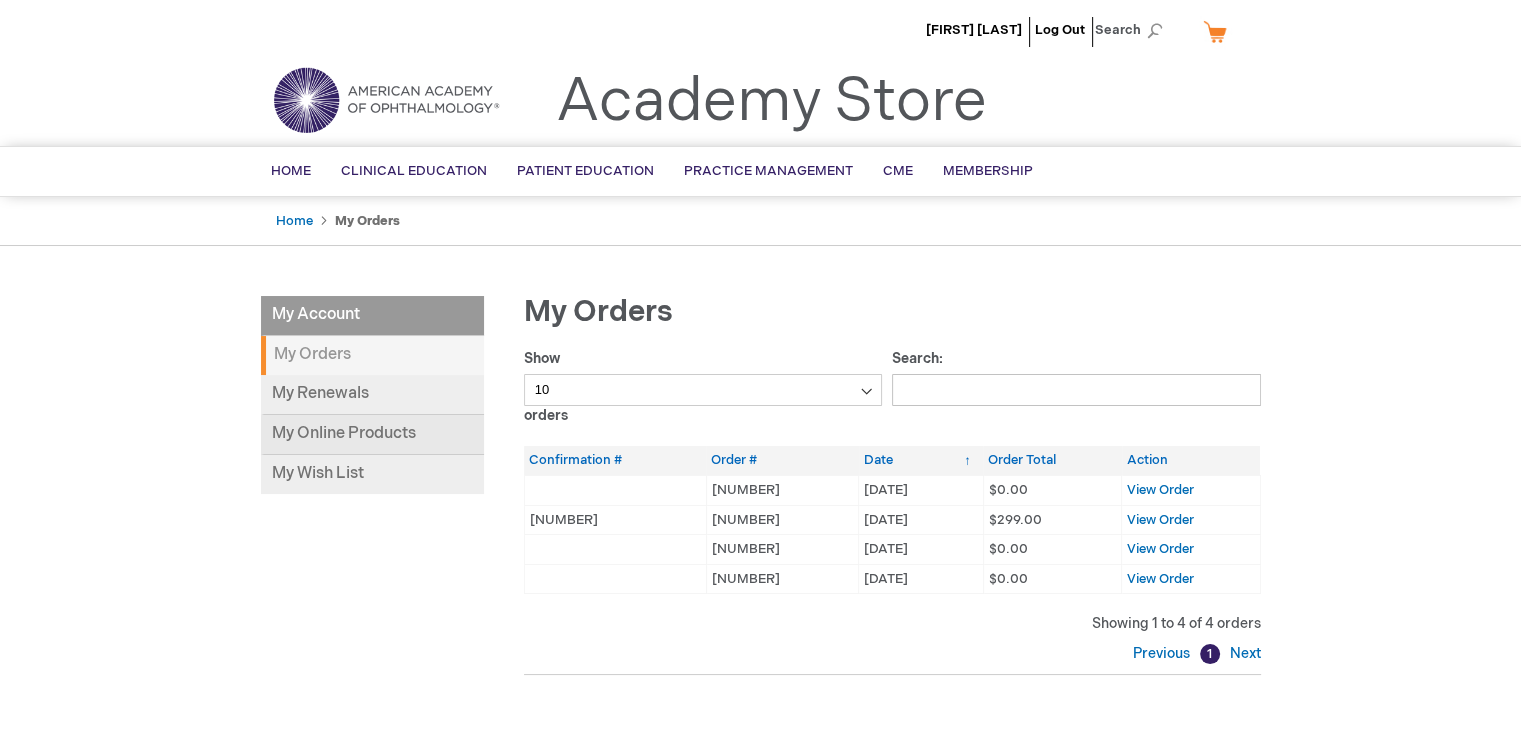 click on "My Online Products" at bounding box center [372, 435] 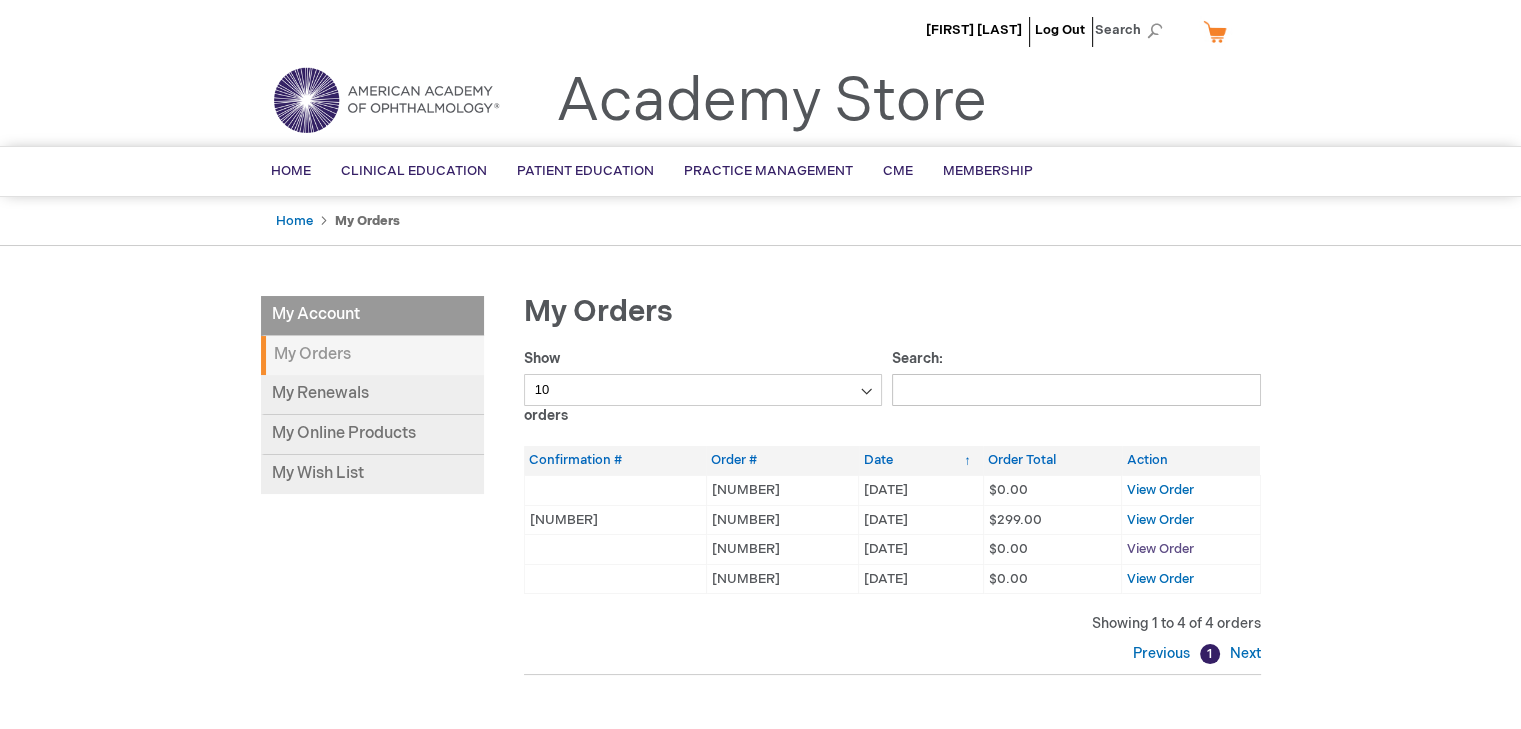 click on "View Order" at bounding box center (1160, 549) 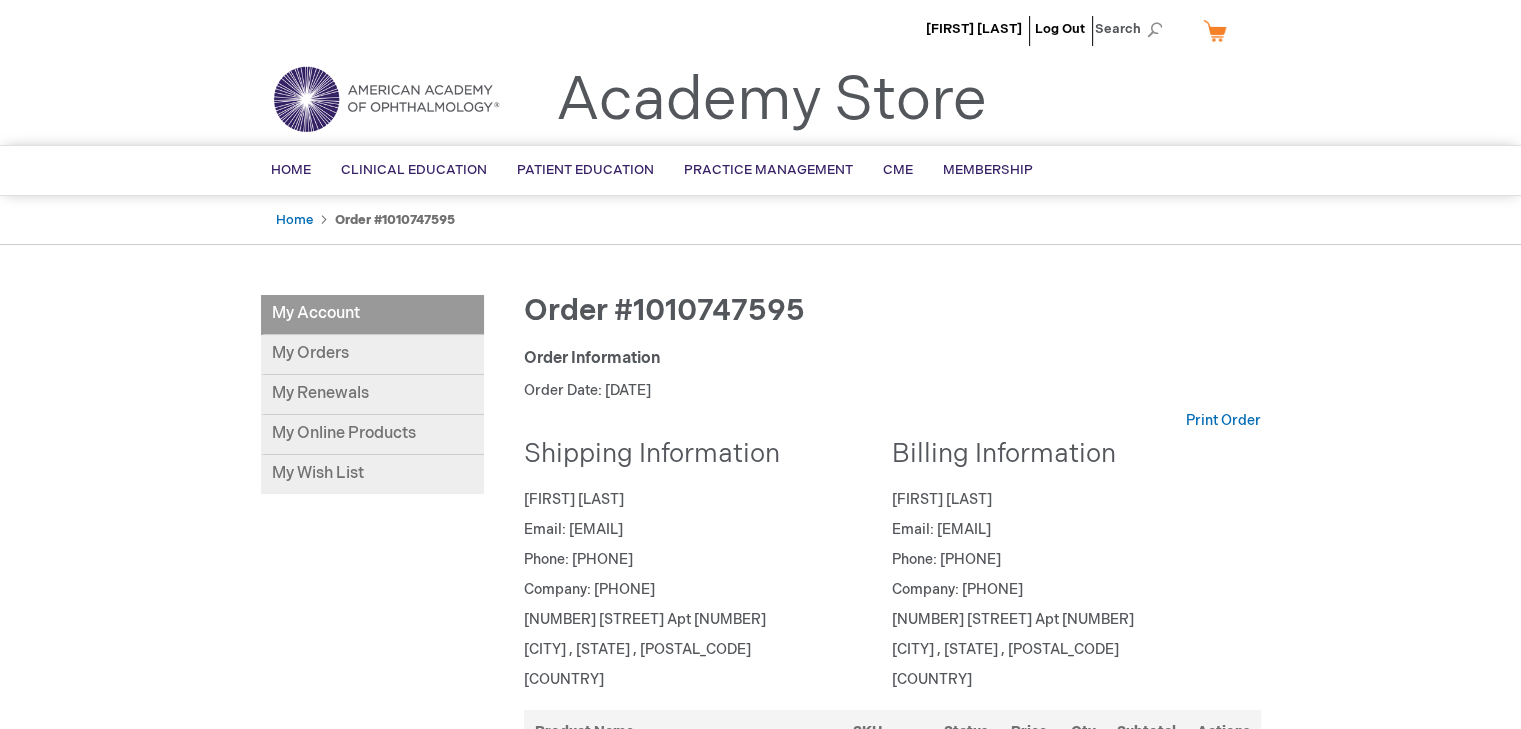 scroll, scrollTop: 0, scrollLeft: 0, axis: both 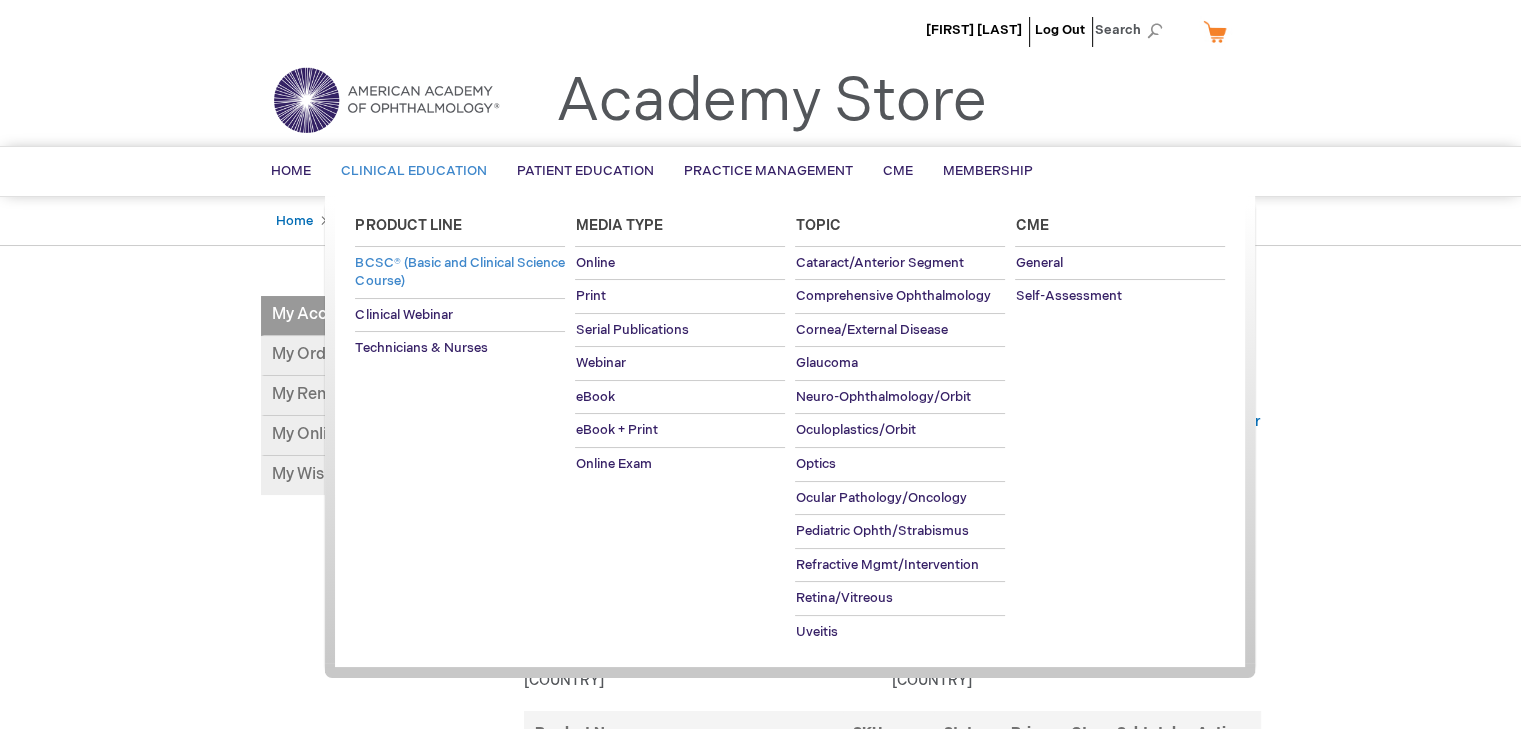 click on "BCSC® (Basic and Clinical Science Course)" at bounding box center [459, 272] 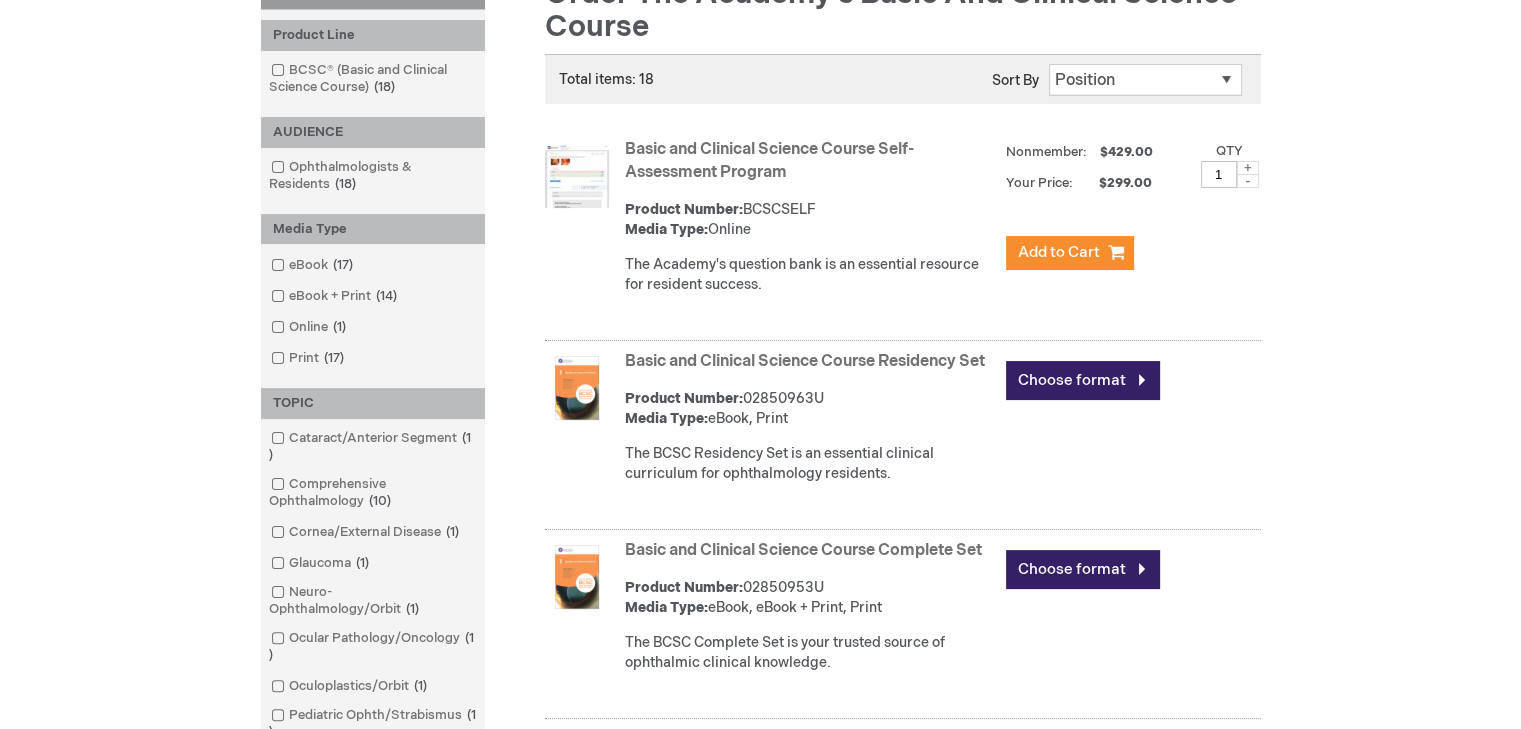 scroll, scrollTop: 0, scrollLeft: 0, axis: both 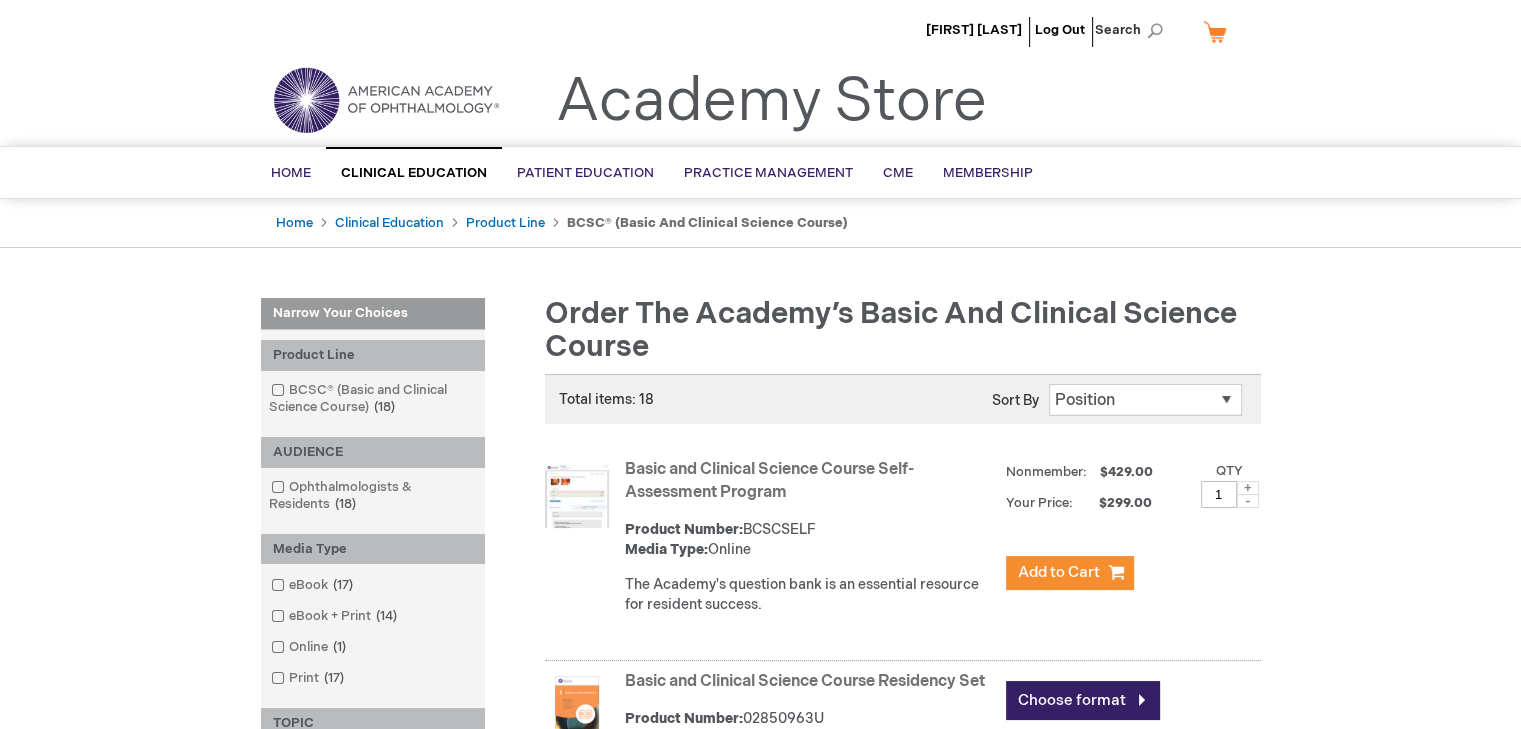 click on "Alexis Dal Col
Log Out
Search" at bounding box center [761, 35] 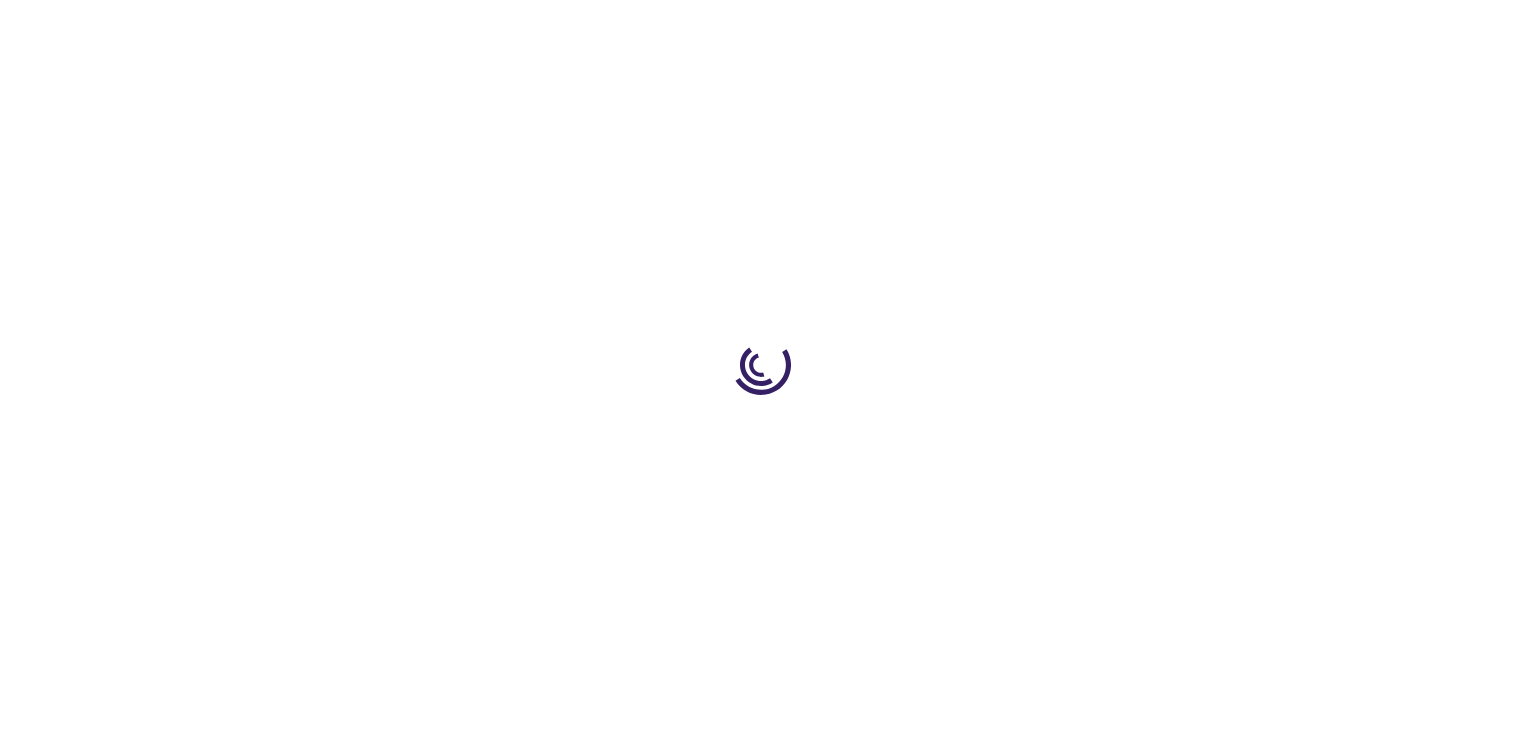 scroll, scrollTop: 0, scrollLeft: 0, axis: both 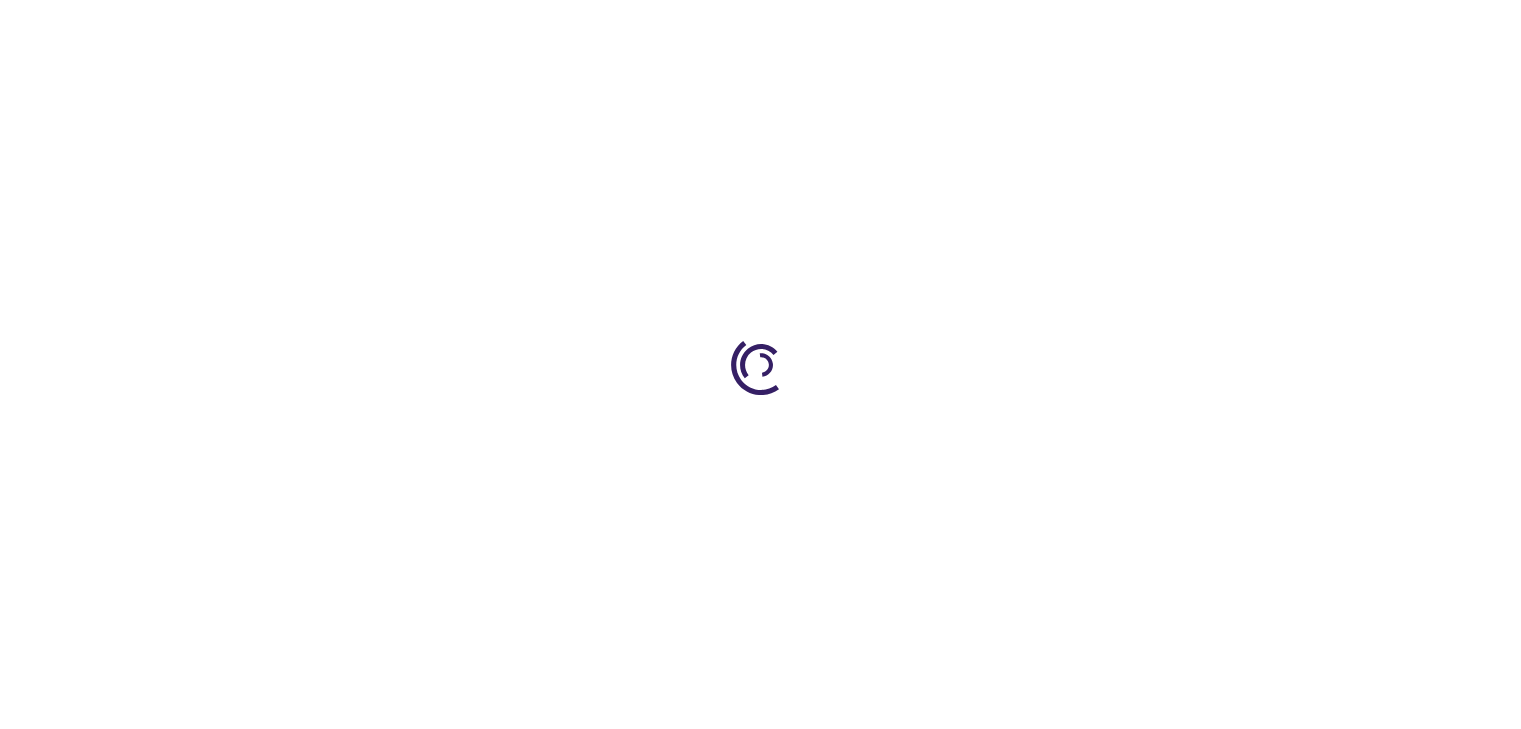 type on "1" 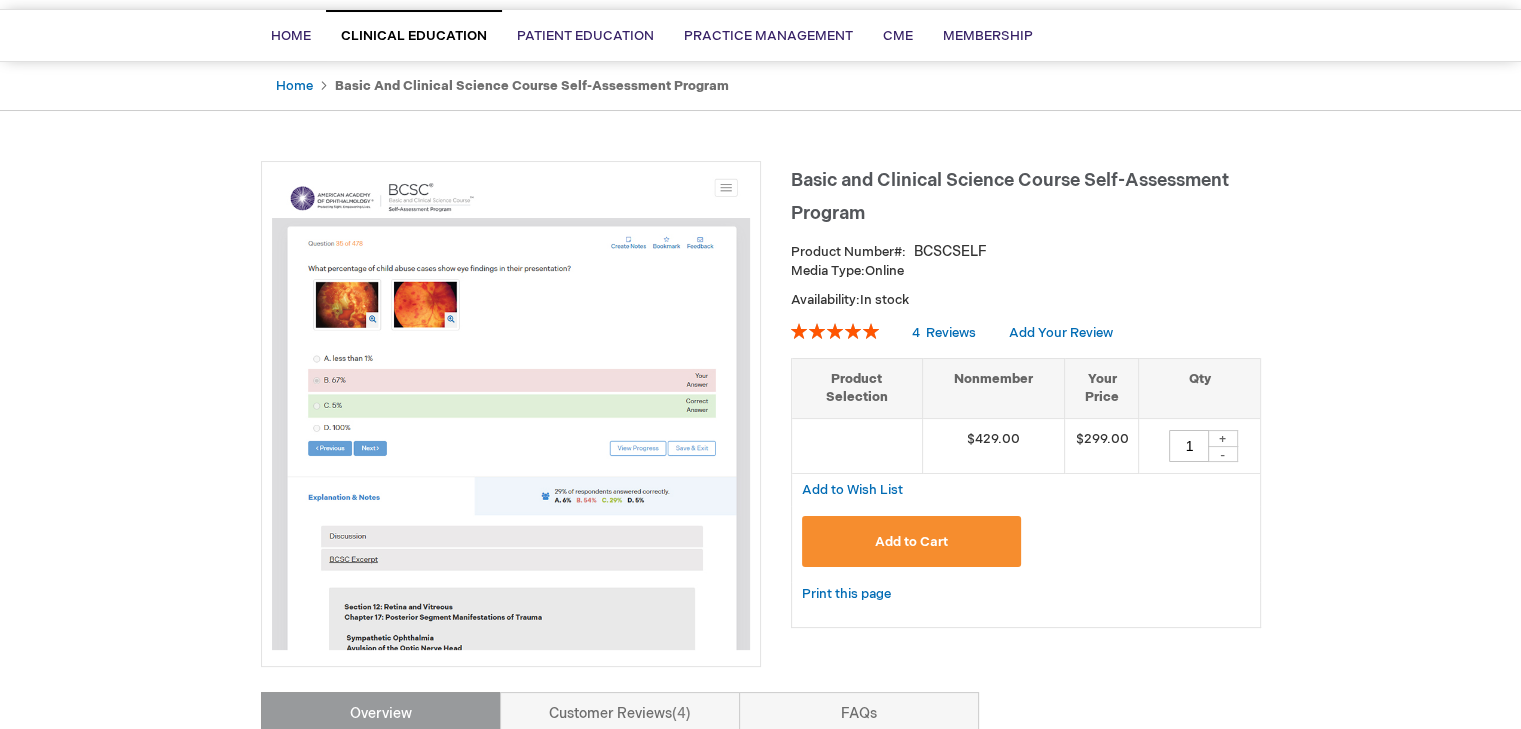 scroll, scrollTop: 0, scrollLeft: 0, axis: both 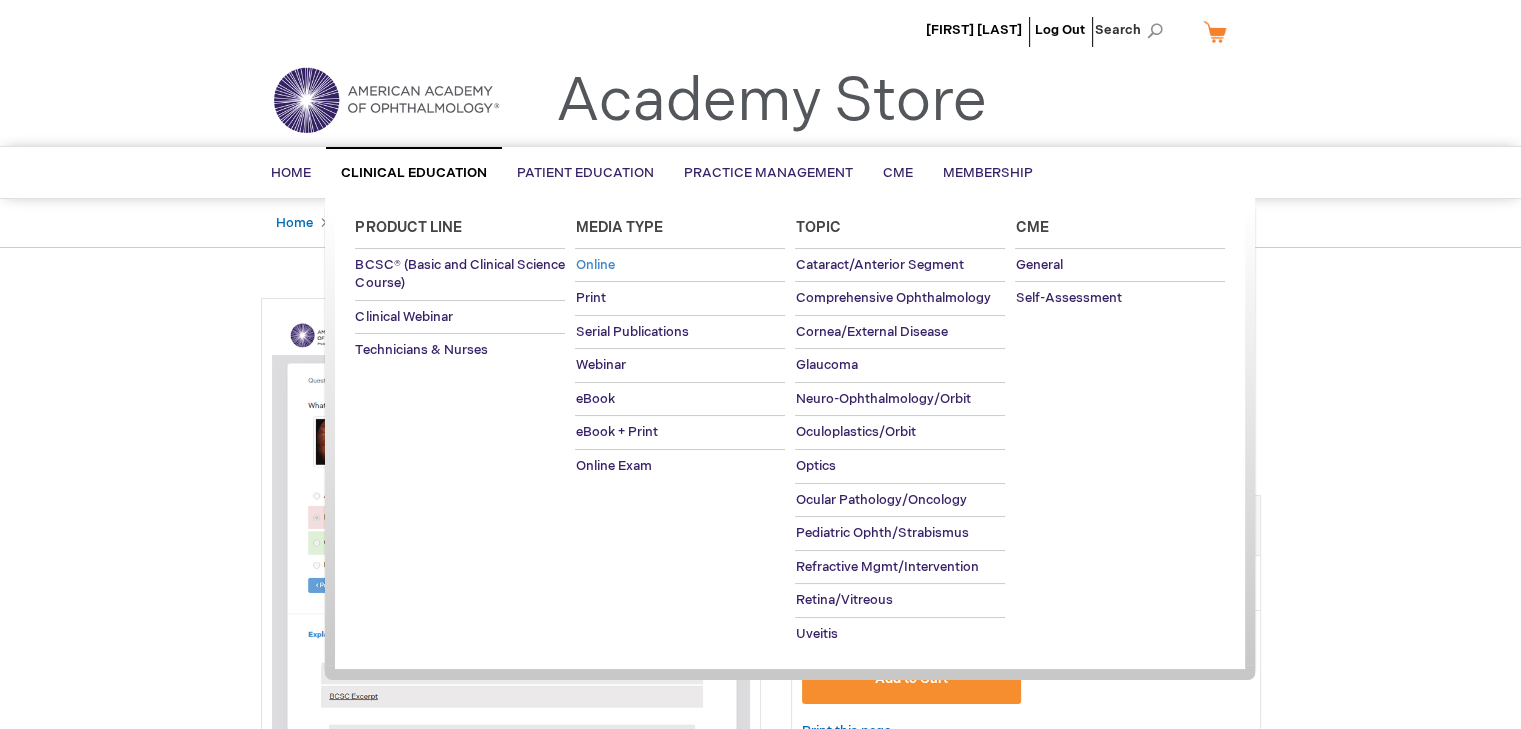 click on "Online" at bounding box center (680, 265) 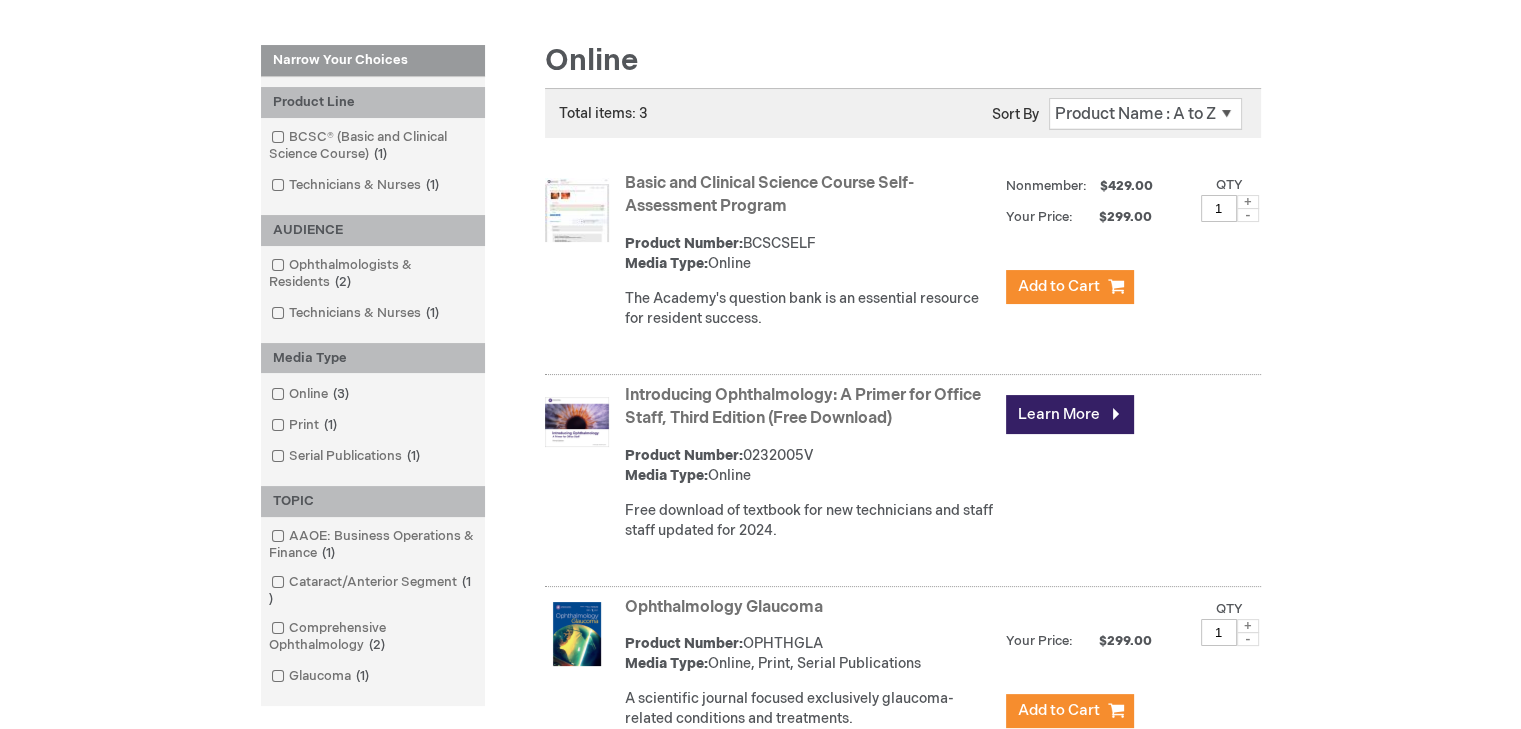 scroll, scrollTop: 567, scrollLeft: 0, axis: vertical 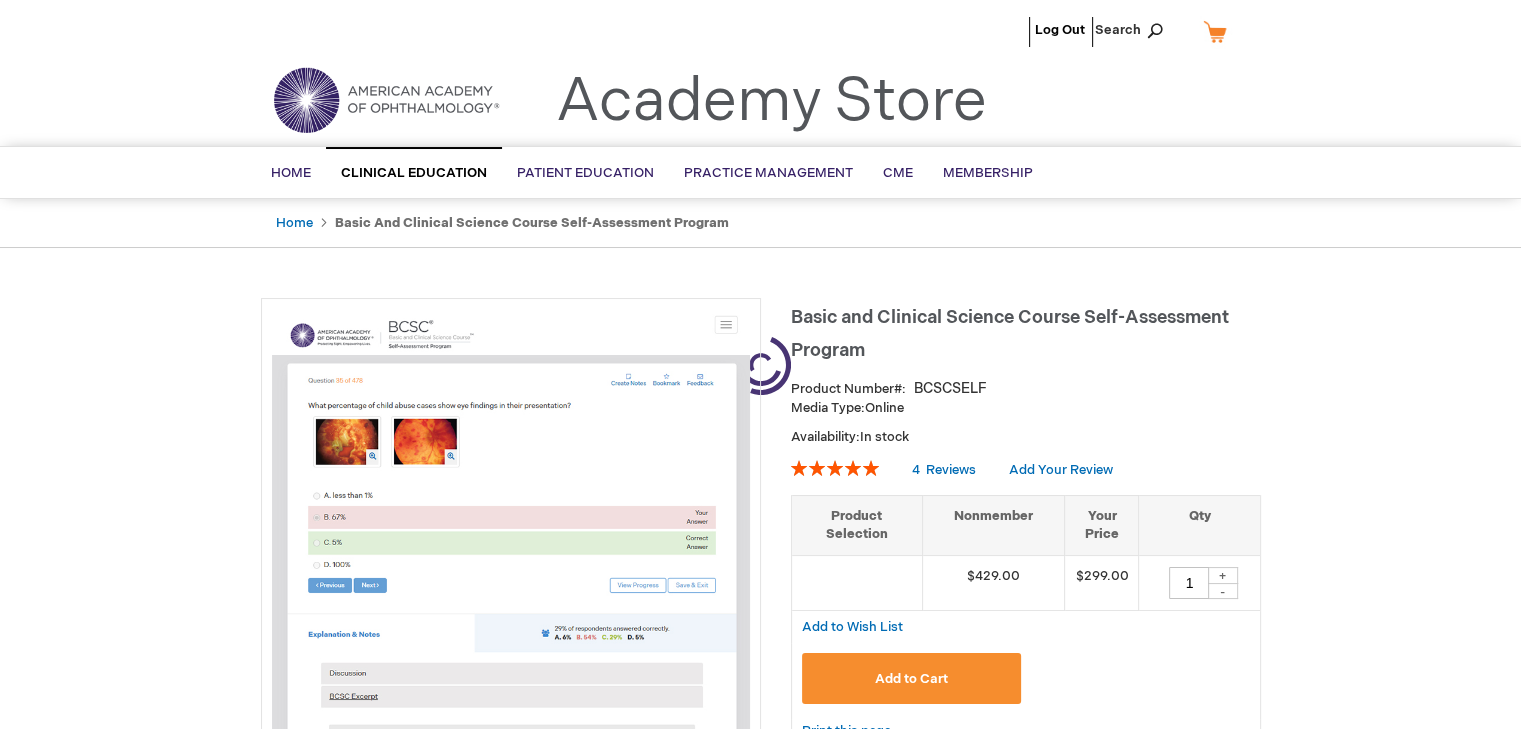 type on "1" 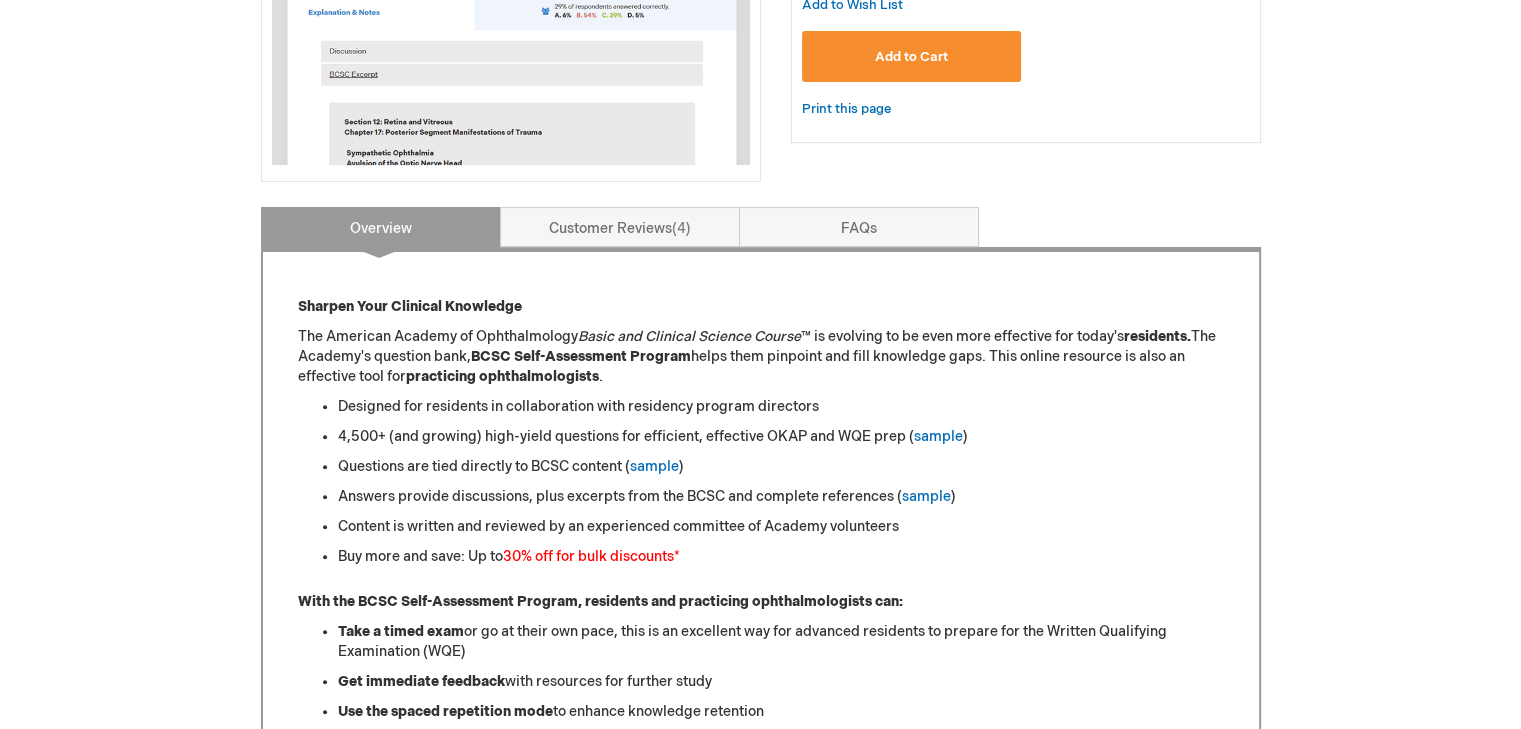 scroll, scrollTop: 628, scrollLeft: 0, axis: vertical 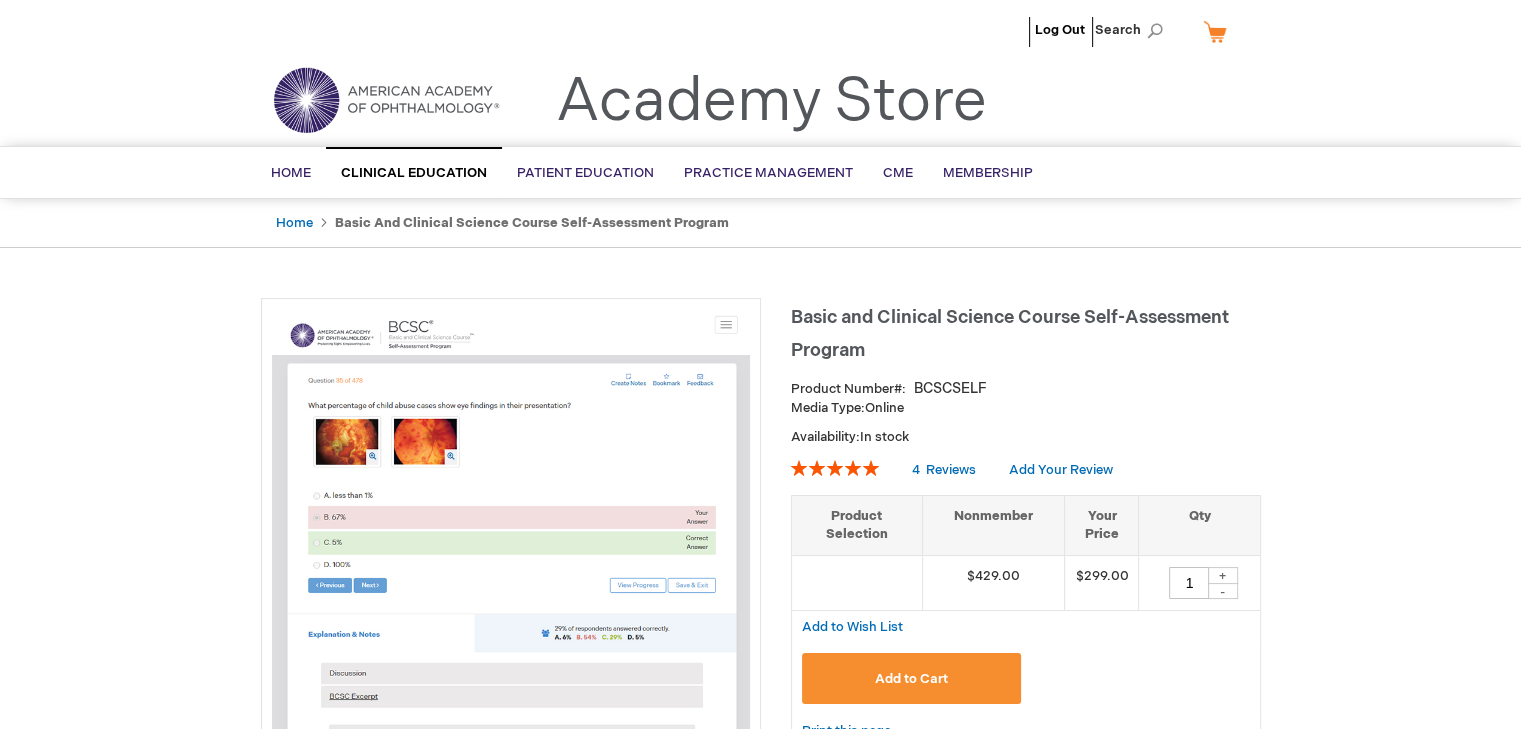 type on "1" 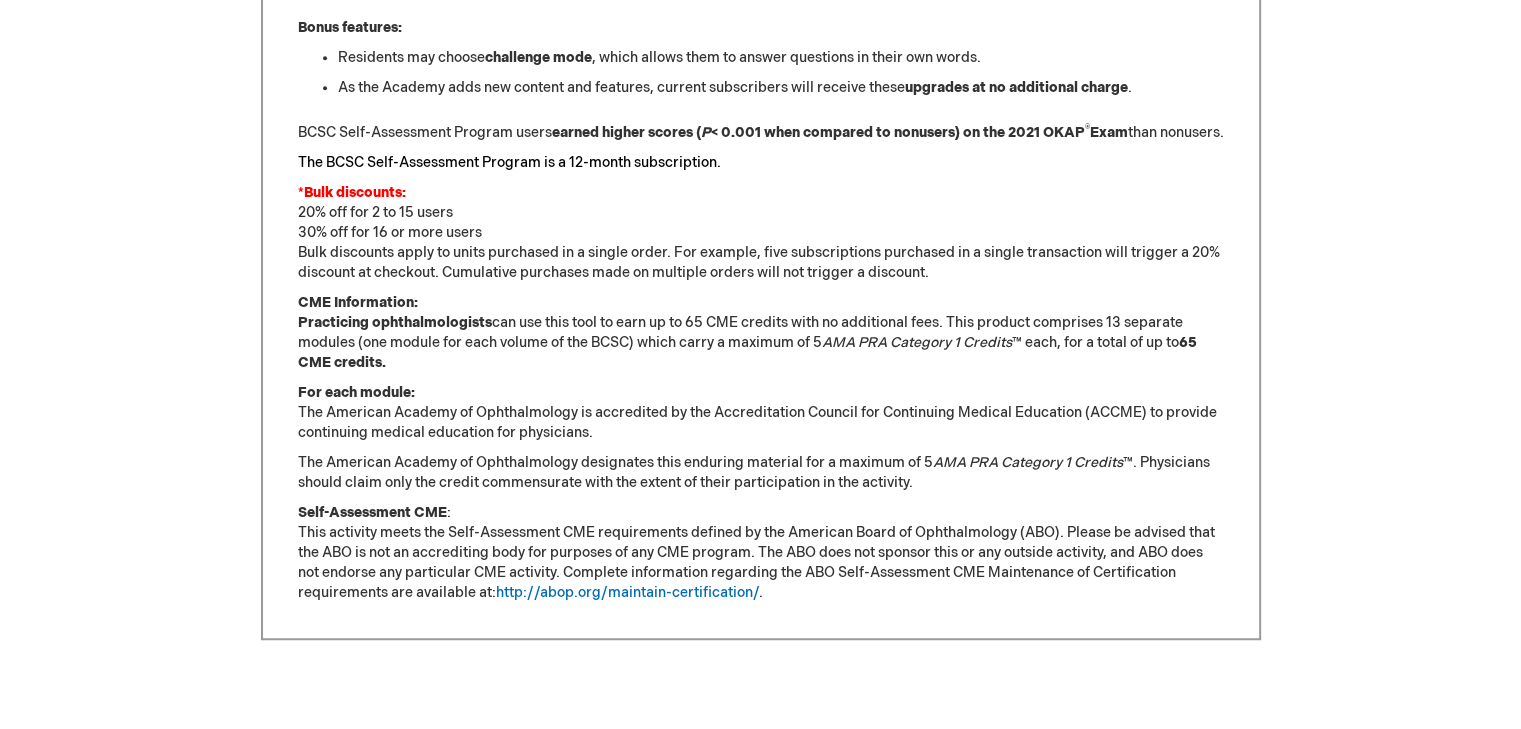 scroll, scrollTop: 1560, scrollLeft: 0, axis: vertical 